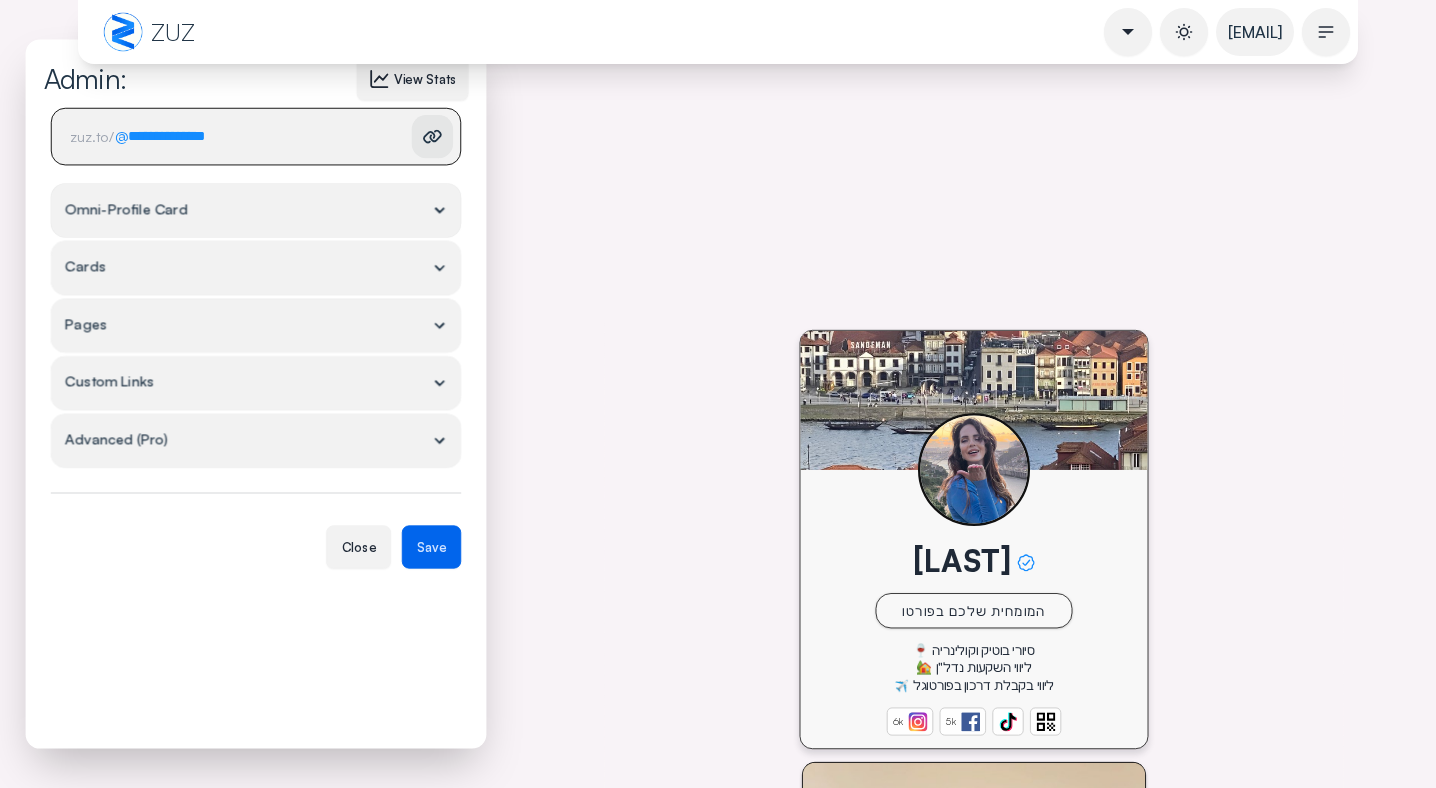 scroll, scrollTop: 0, scrollLeft: 0, axis: both 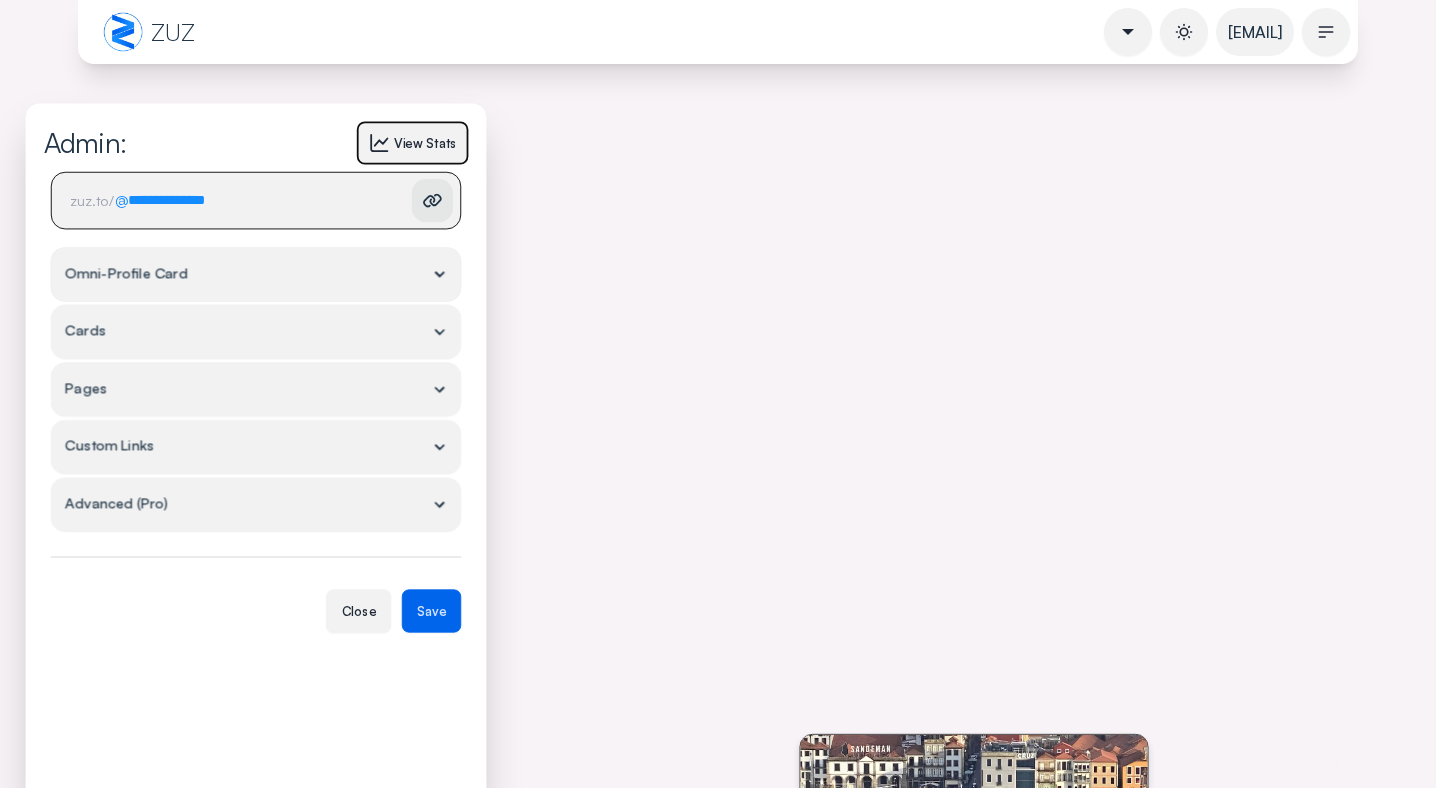 click on "View Stats" at bounding box center [425, 143] 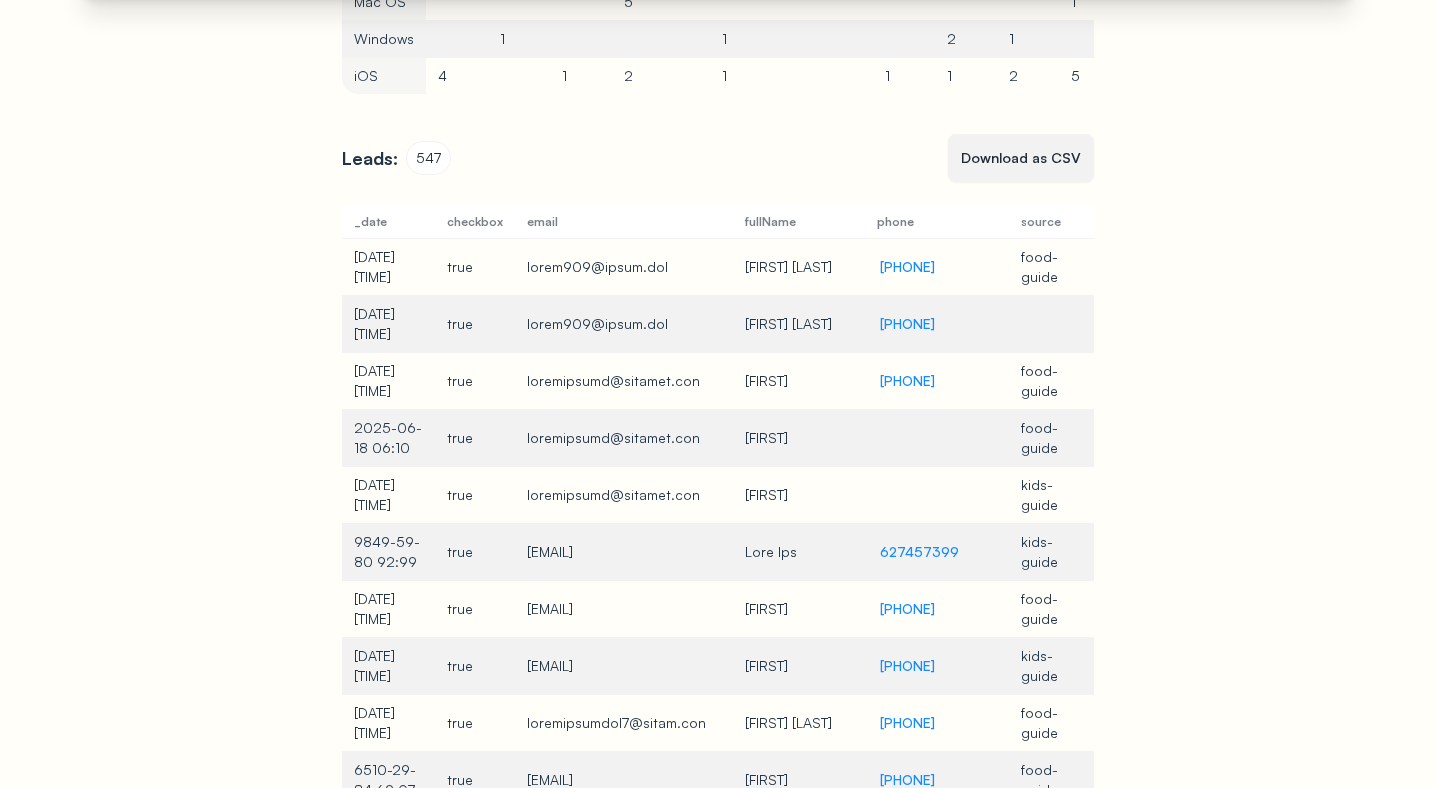 scroll, scrollTop: 3200, scrollLeft: 0, axis: vertical 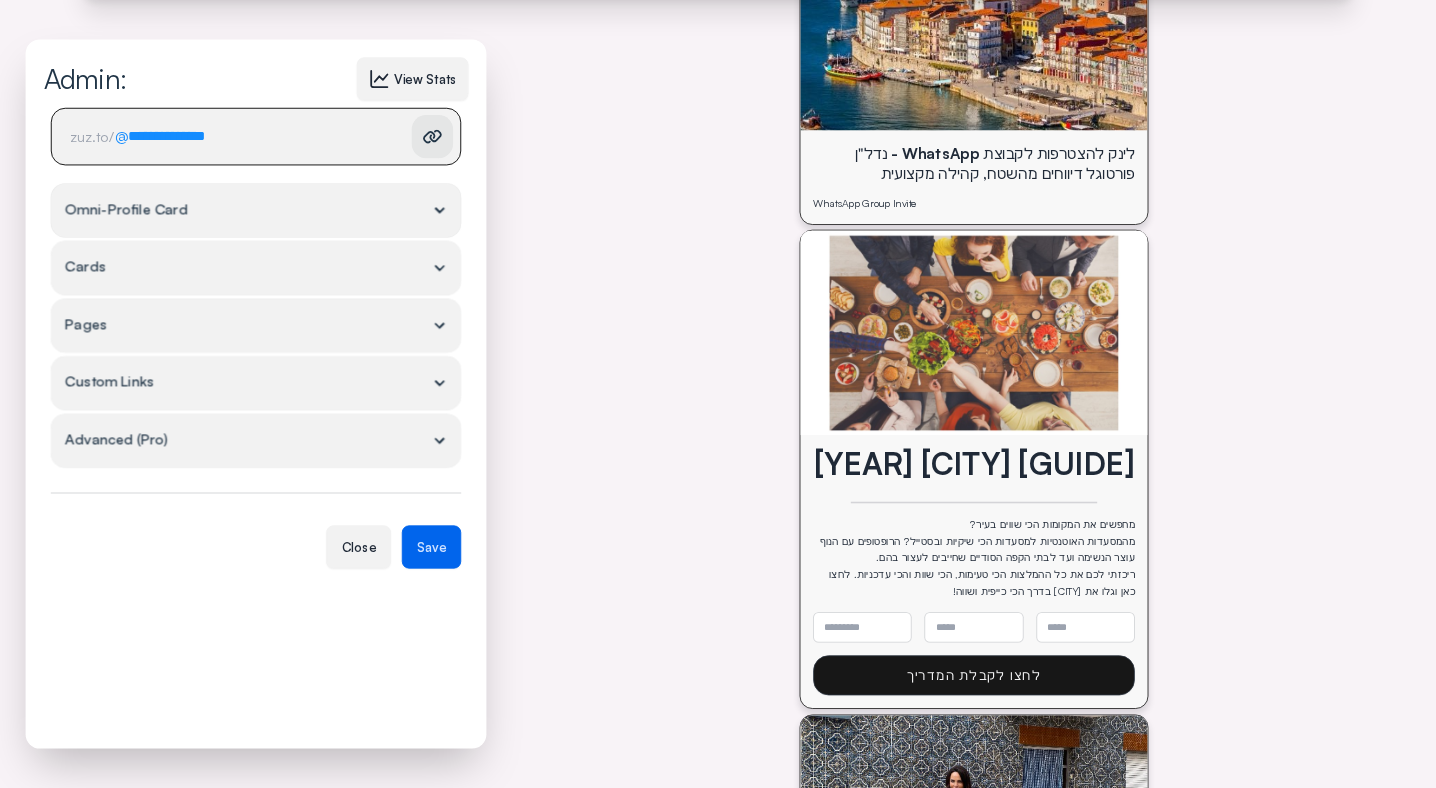 click on "Cards" at bounding box center [256, 210] 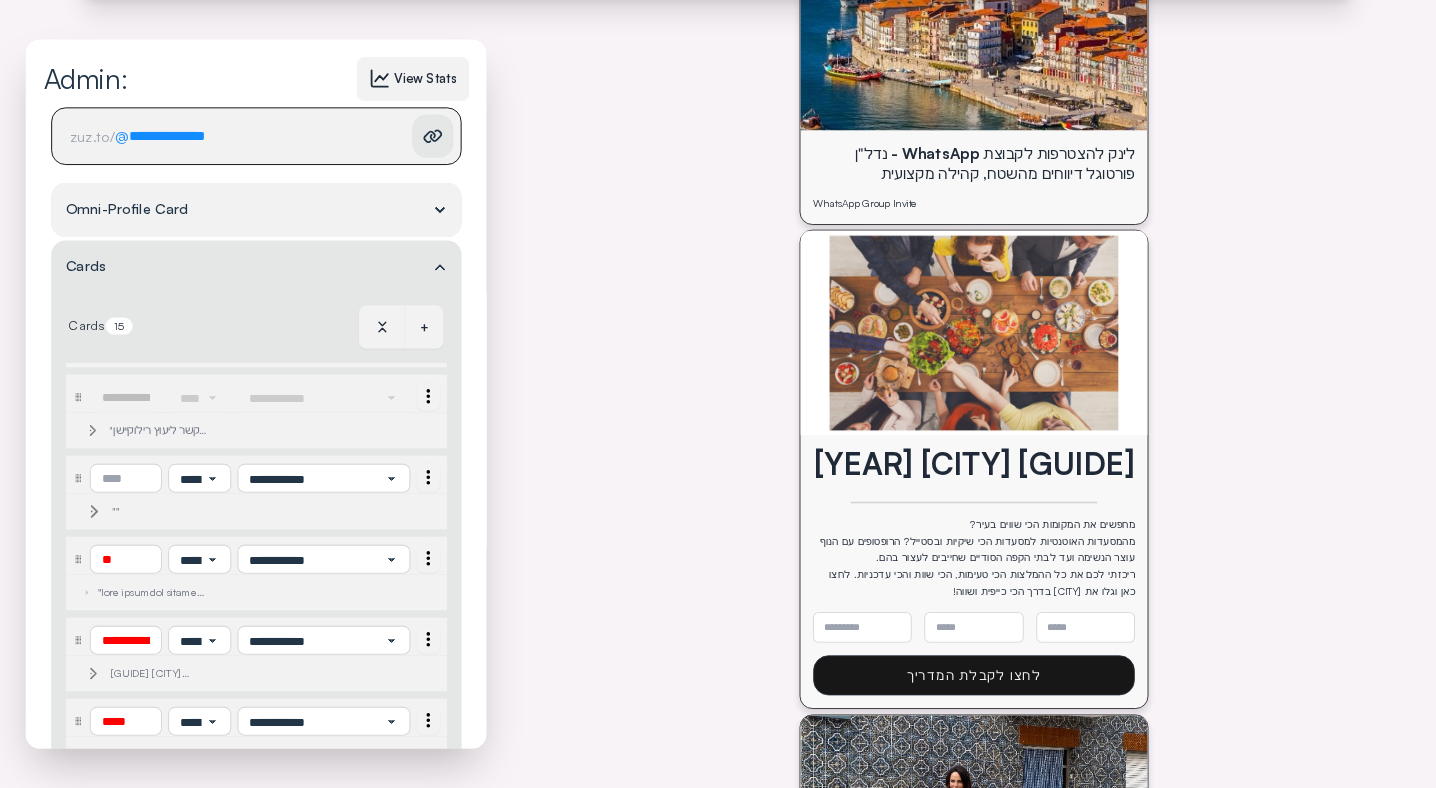 scroll, scrollTop: 198, scrollLeft: 0, axis: vertical 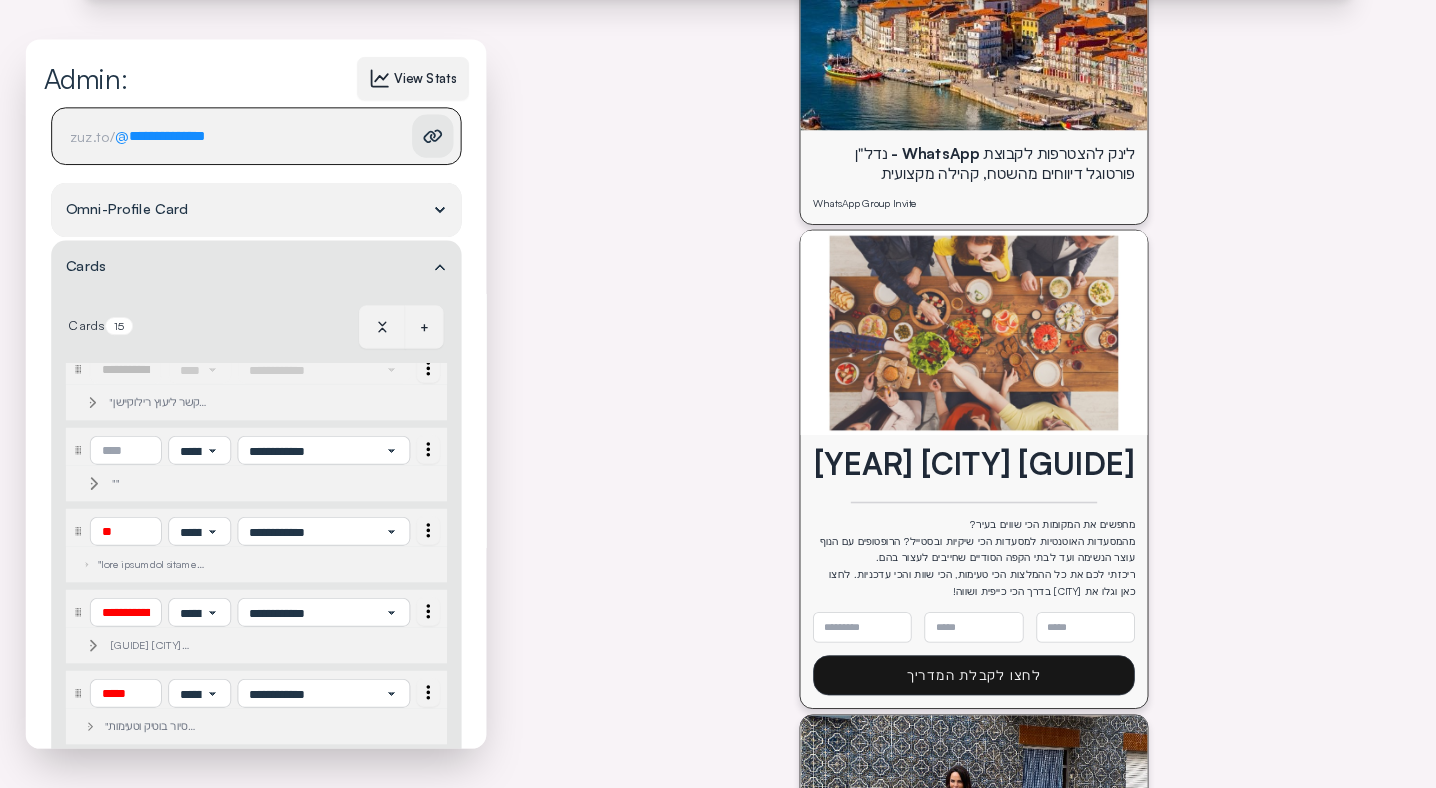 click on "[GUIDE] [CITY] [YEAR]" at bounding box center [157, 241] 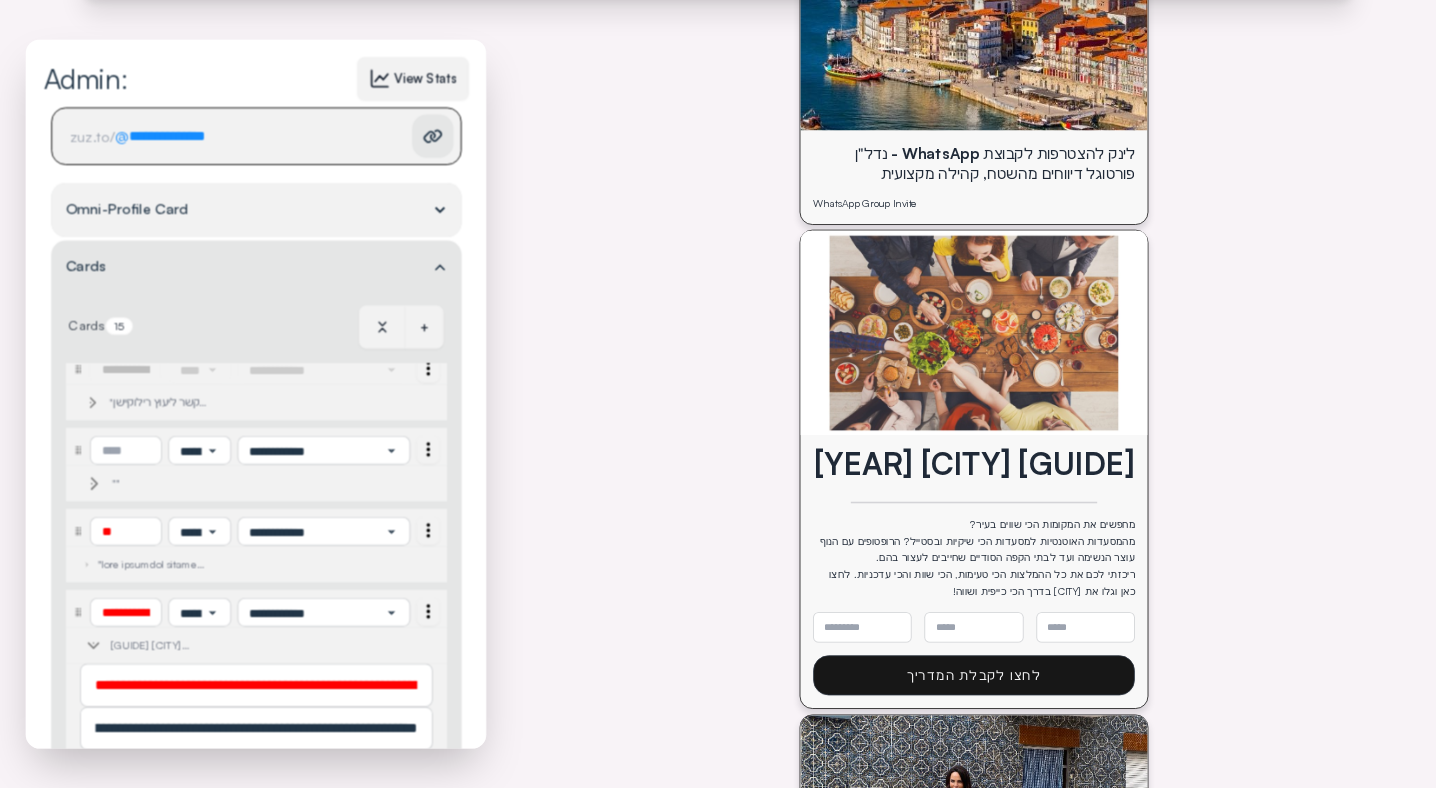 scroll, scrollTop: 198, scrollLeft: 0, axis: vertical 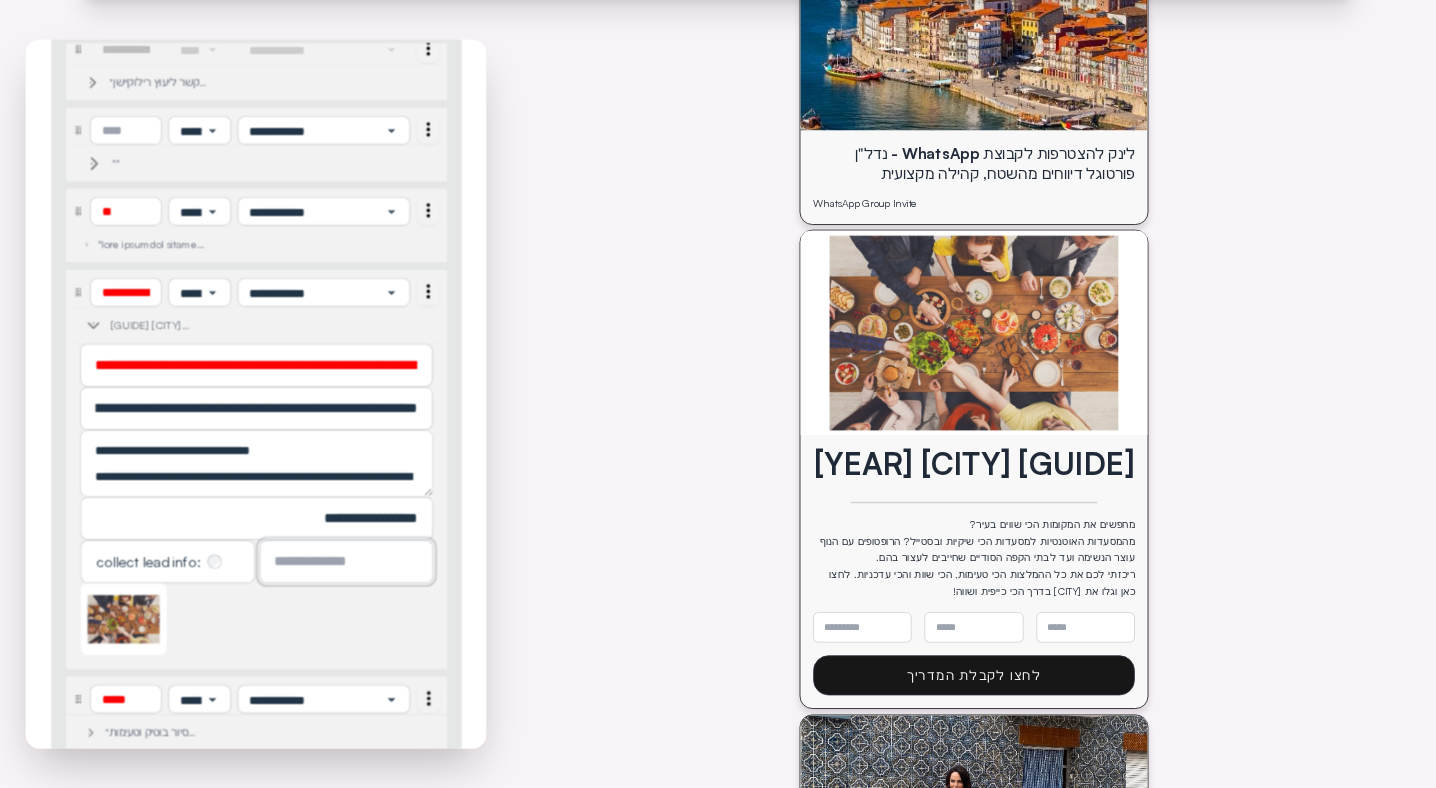 click at bounding box center (346, 562) 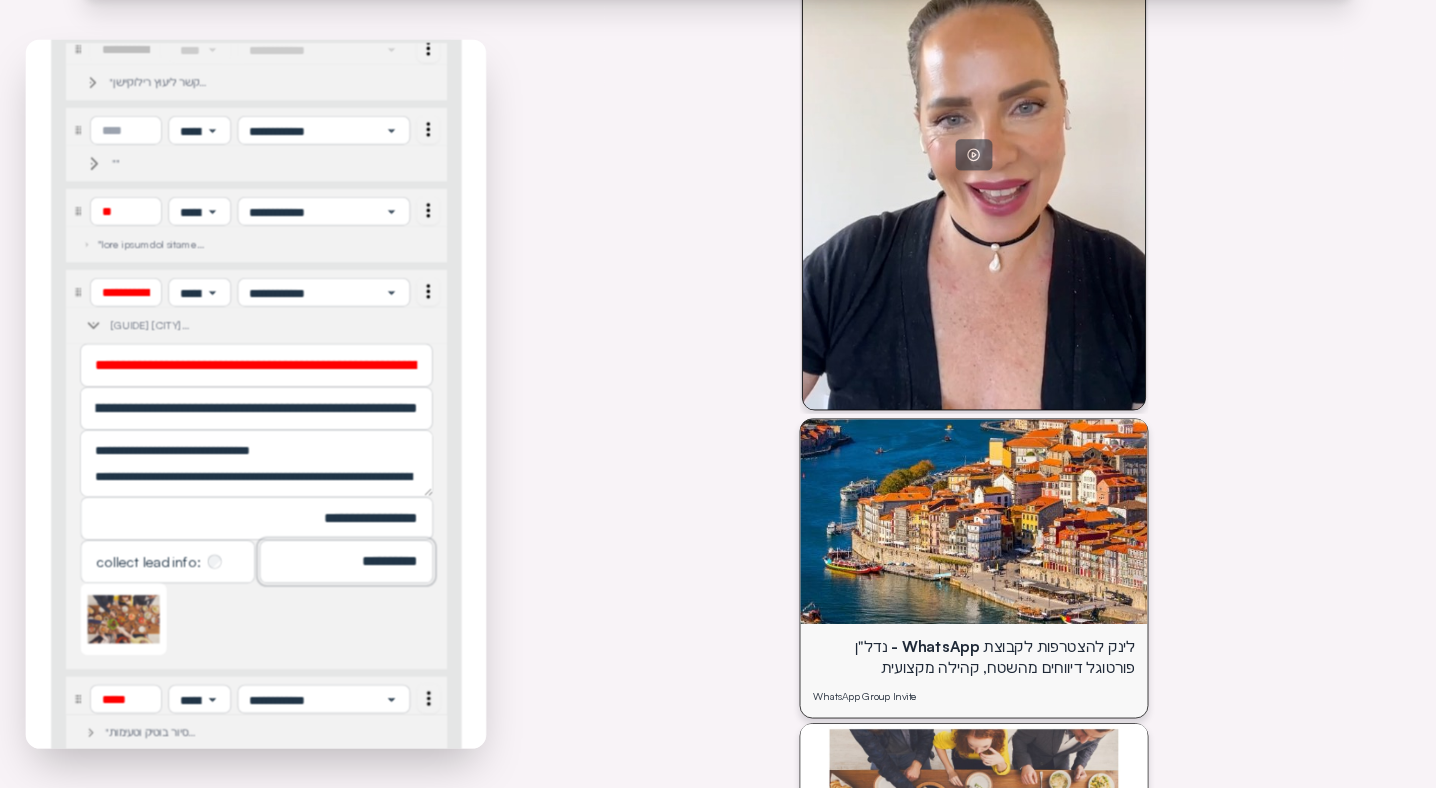 scroll, scrollTop: 1348, scrollLeft: 0, axis: vertical 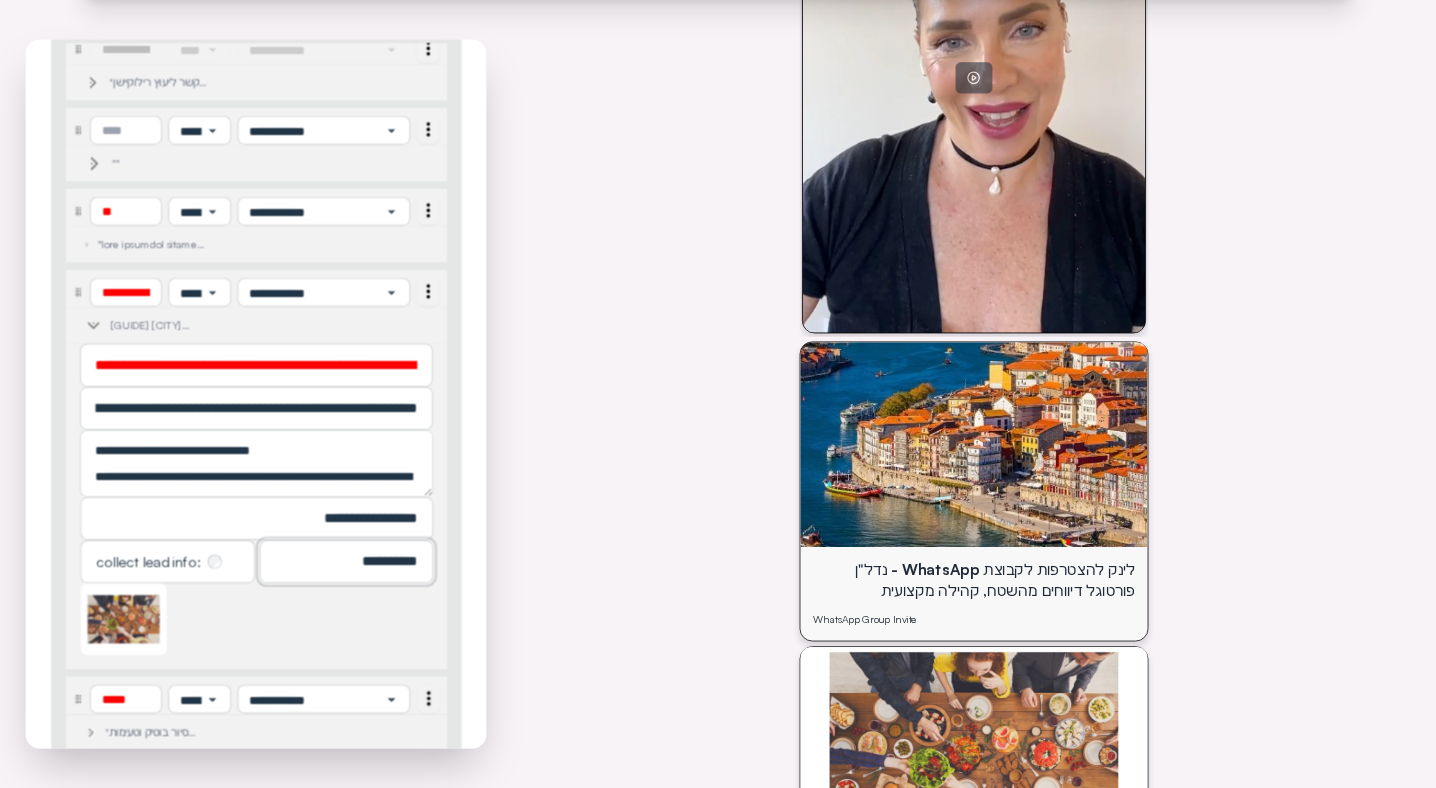 type on "**********" 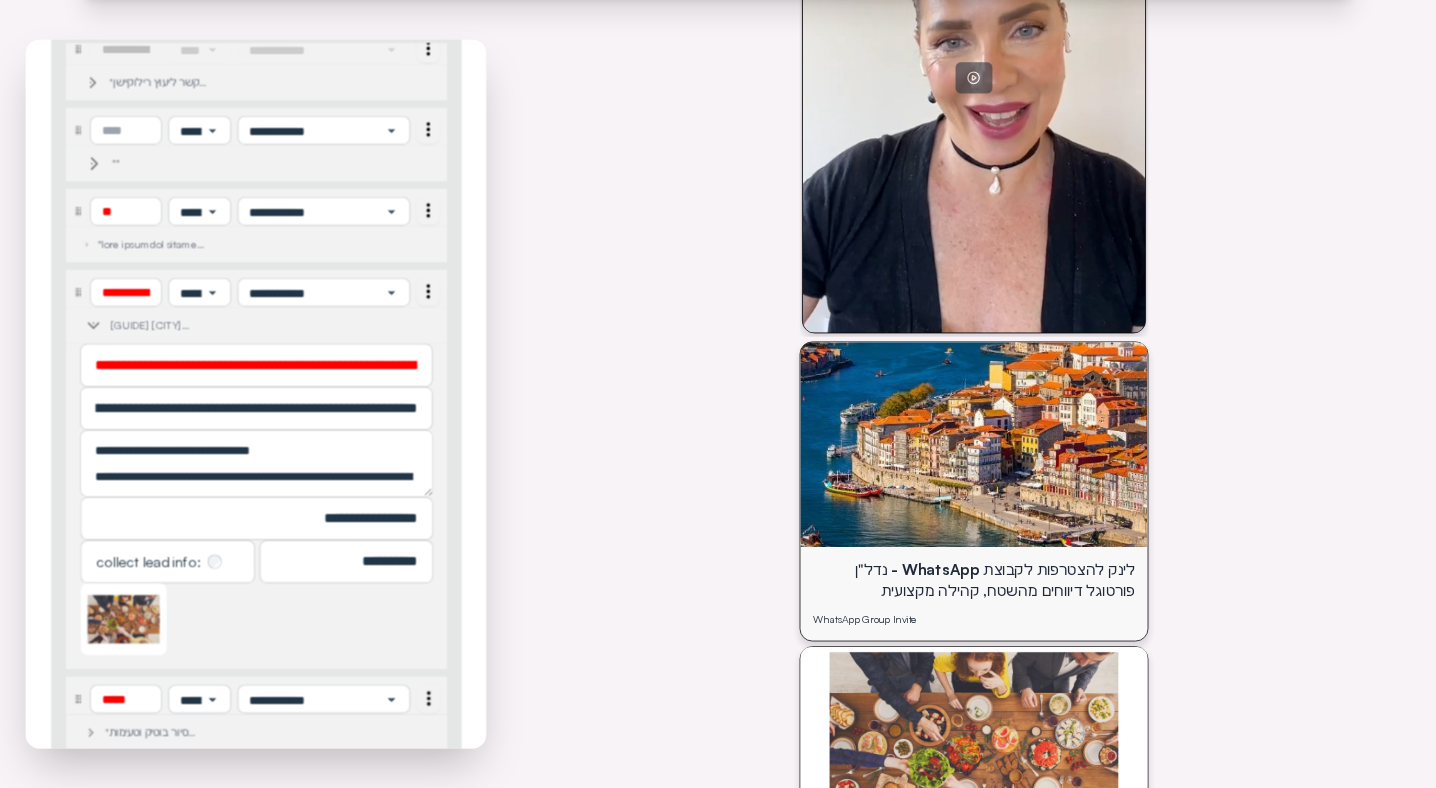 click on "lor ipsu dol sitamet cons adipis elits doeiu temporinc 🍷
utlab etdolo mag״a 🏡
enima minim venia quisnost ✈️ 7e 5u labo nisialiq exeaco ConseQua - dui״a irurein reprehe volup,  velit essecil FugiaTnu Paria Except sintoc cupidata nonpr su culpa quioffi, des mol animides labo pers 7623 undeom is natuser vol accus dolo?
laudanti totamrema eaqueip qua abillo invento? veritatis qu arch beat vitaed exp nemo enim ipsamqu volupta asper aut.
oditfu con ma do eosrati seq nesciu, neq porr quis dolorem. adip num eius mo tempo inci mag quaera etiam! minu solut nobi elige optioc" at bounding box center [973, 1969] 